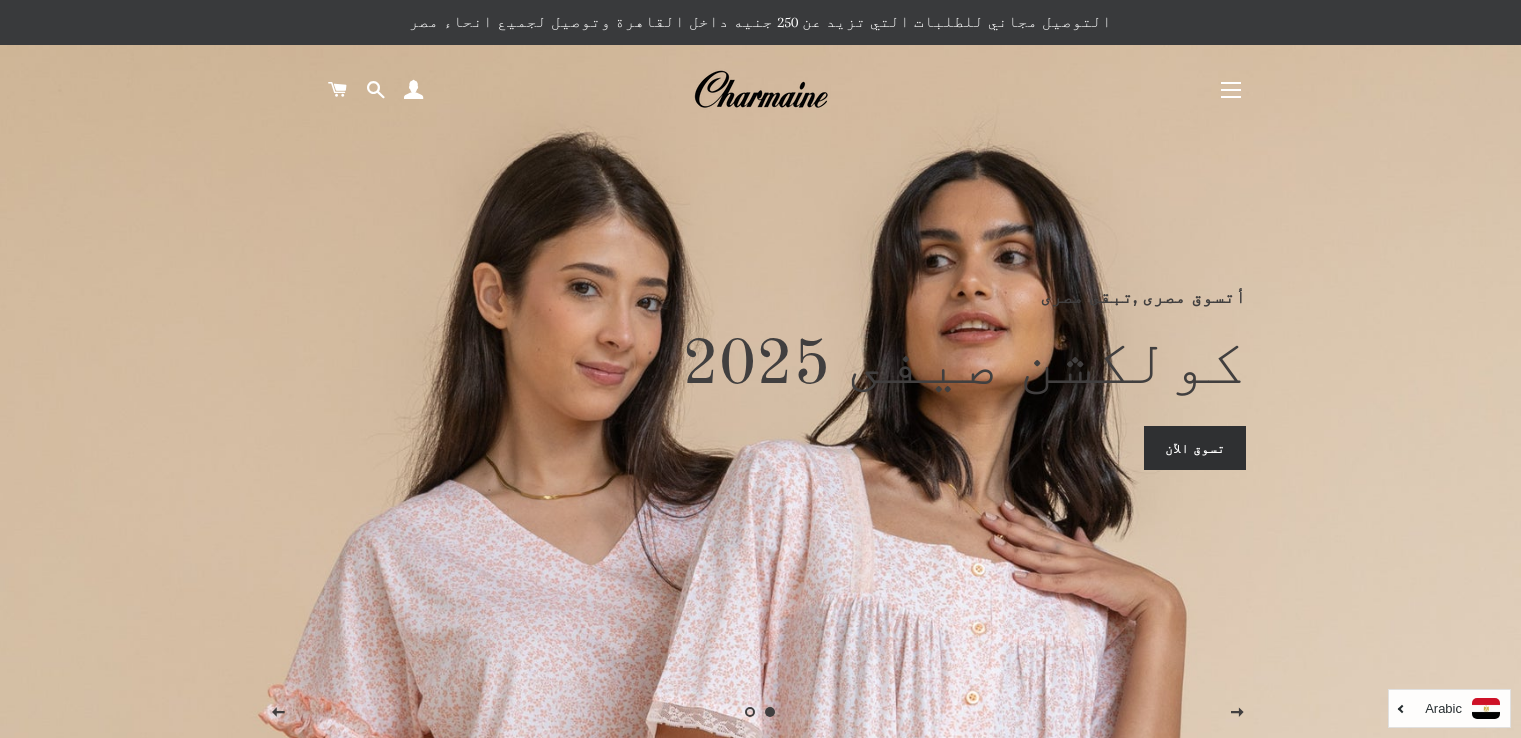scroll, scrollTop: 0, scrollLeft: 0, axis: both 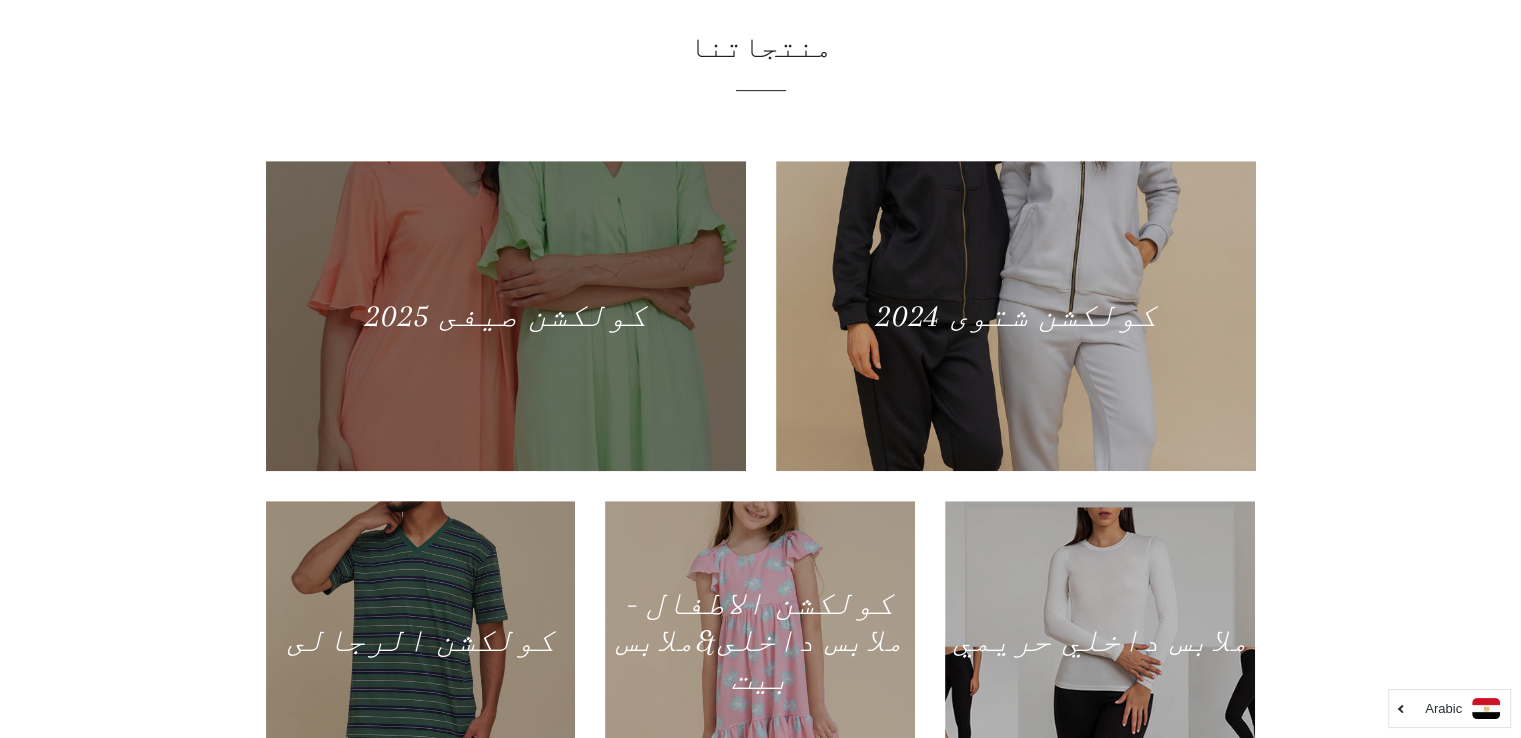 click at bounding box center (505, 315) 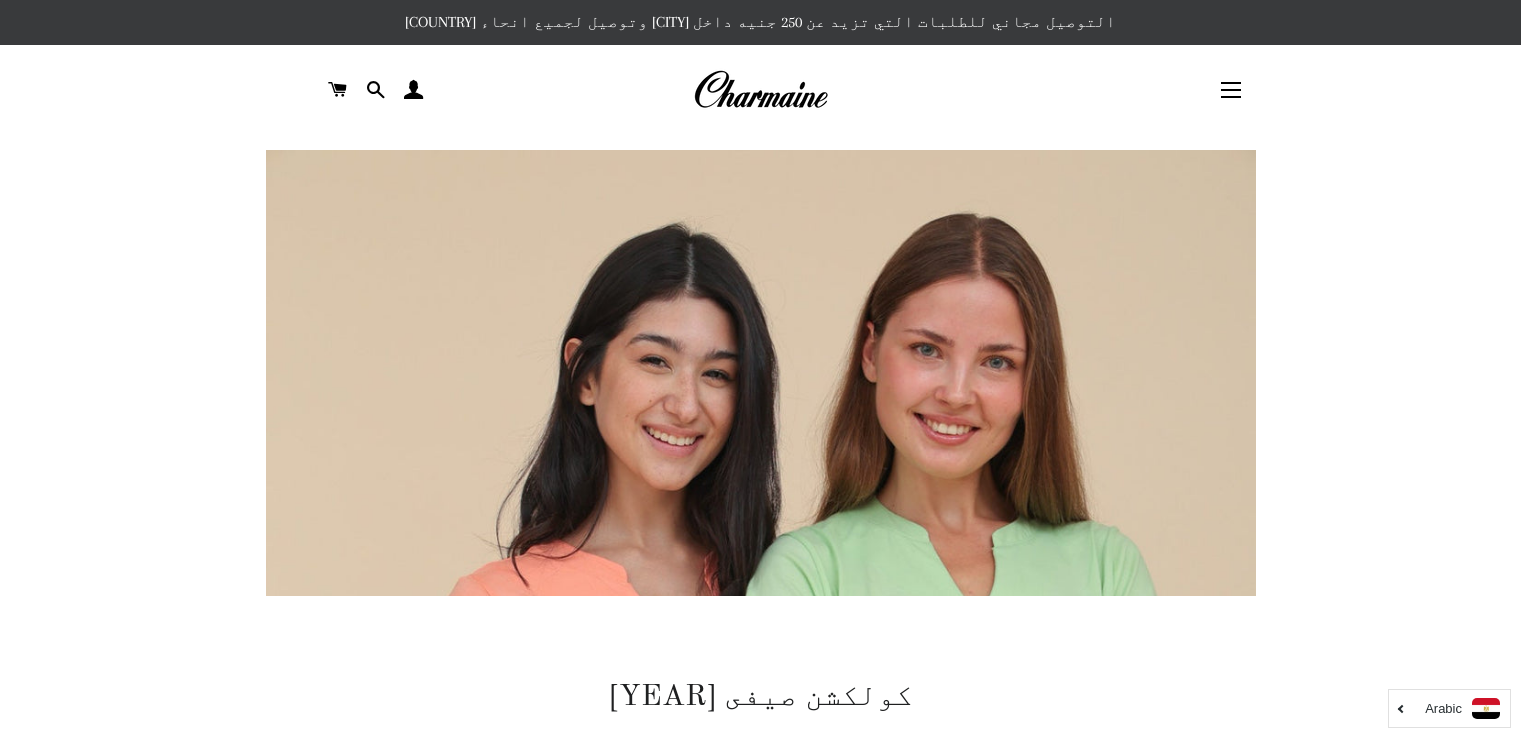 scroll, scrollTop: 0, scrollLeft: 0, axis: both 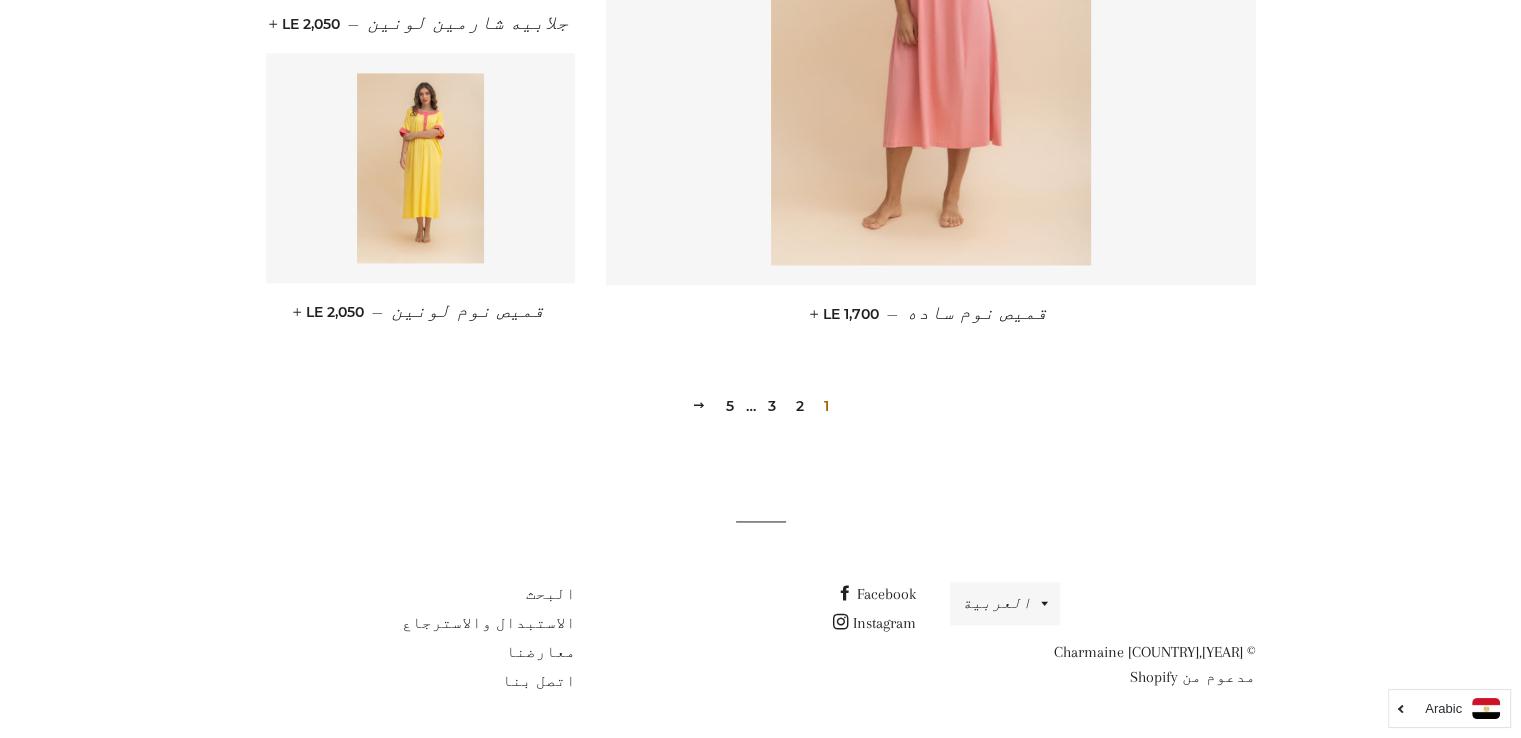 click on "2" at bounding box center [800, 406] 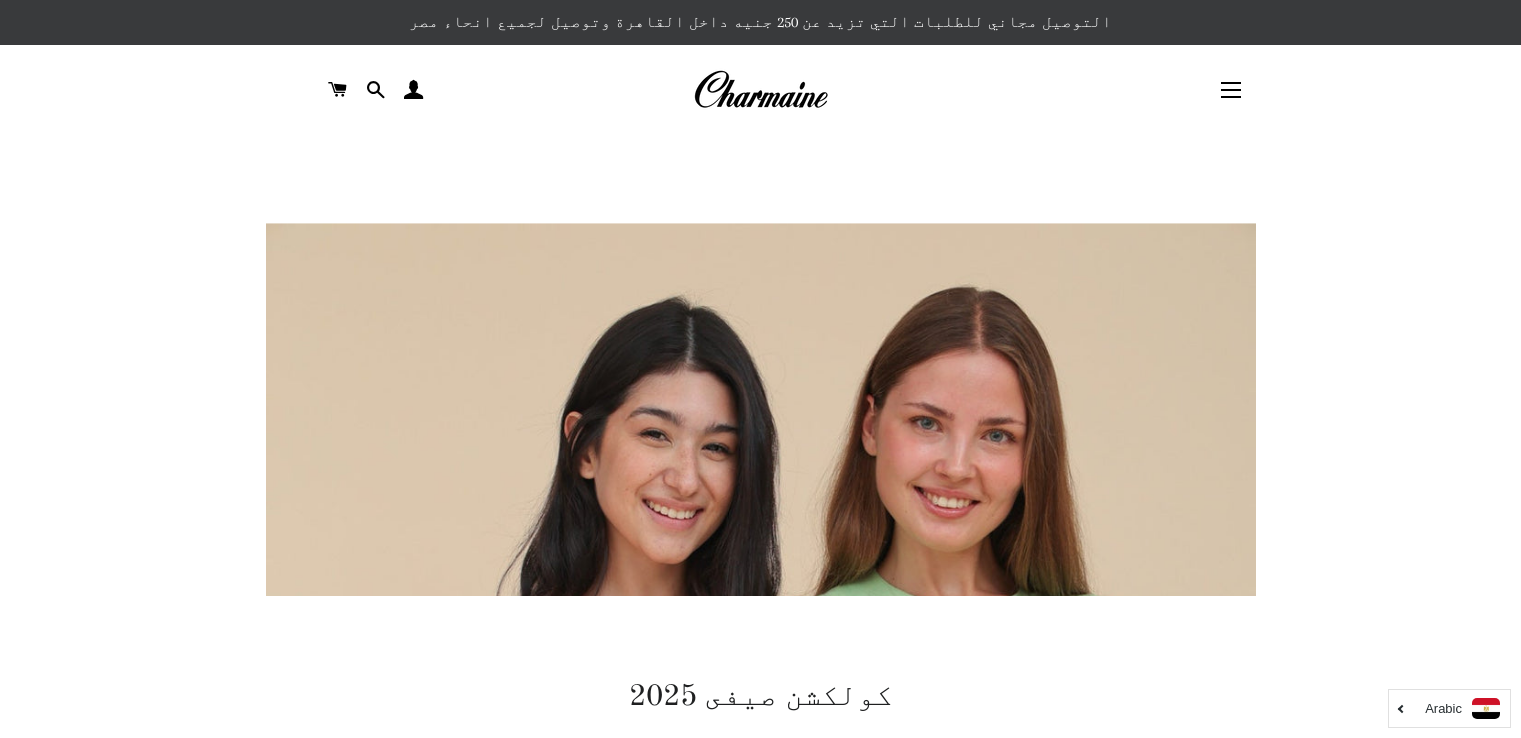 scroll, scrollTop: 400, scrollLeft: 0, axis: vertical 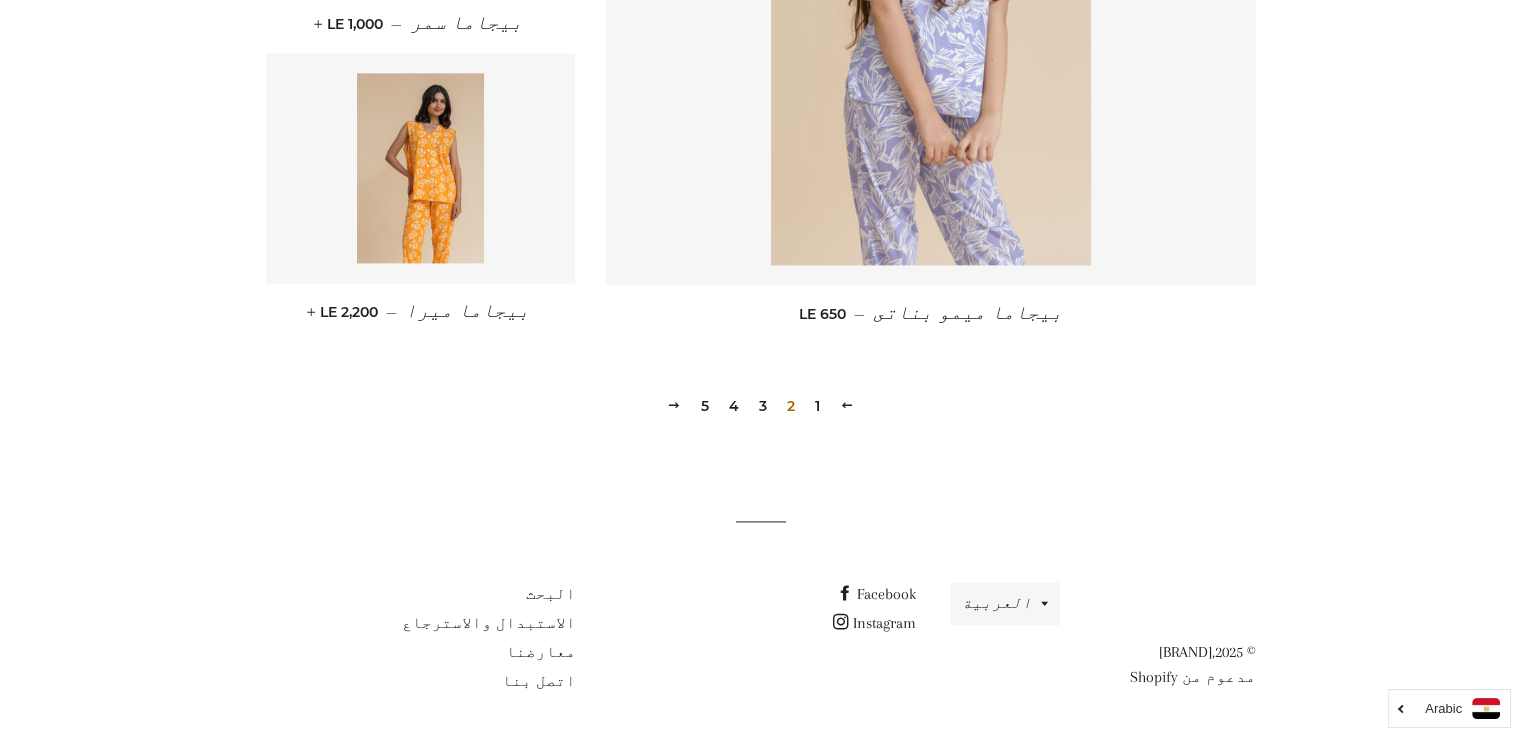 click on "1" at bounding box center (817, 406) 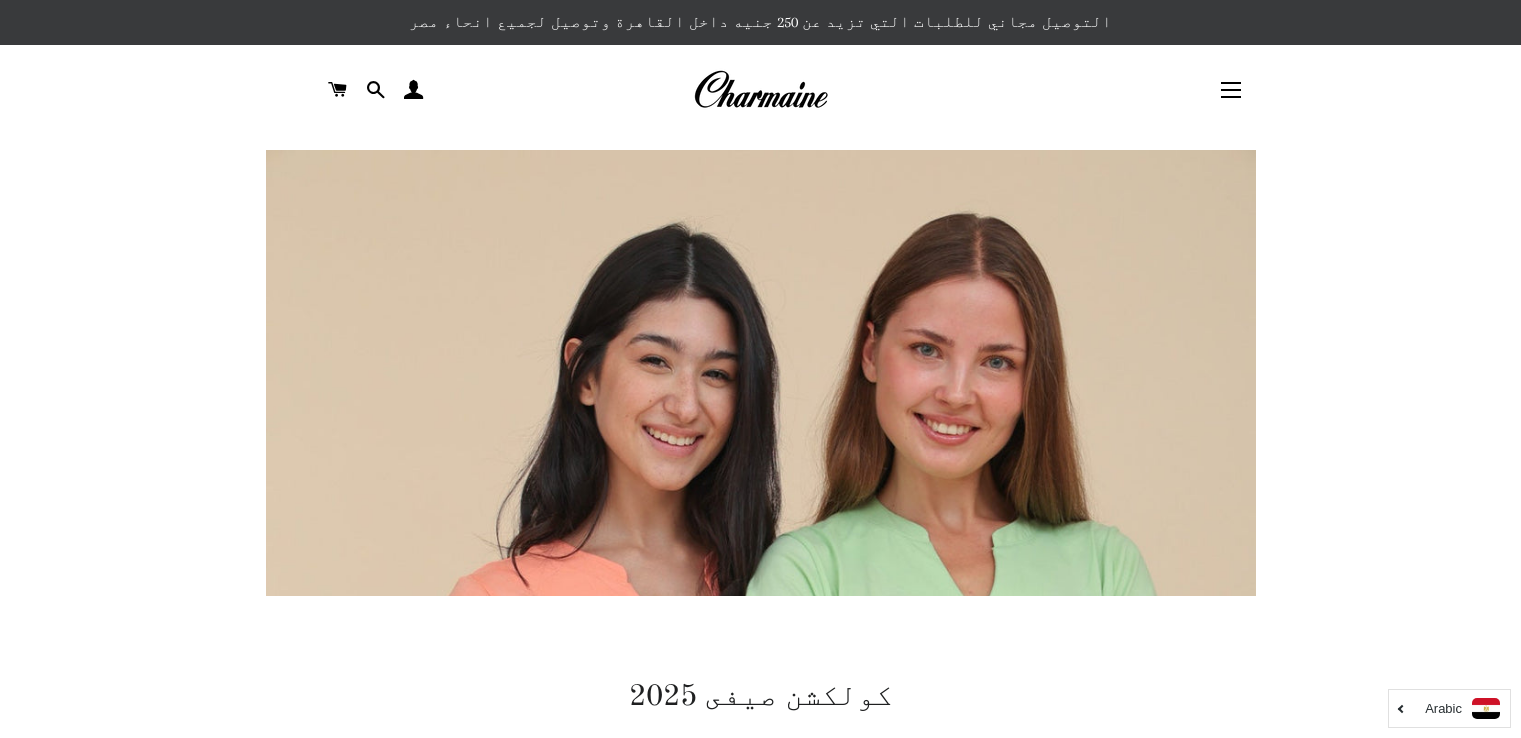 scroll, scrollTop: 0, scrollLeft: 0, axis: both 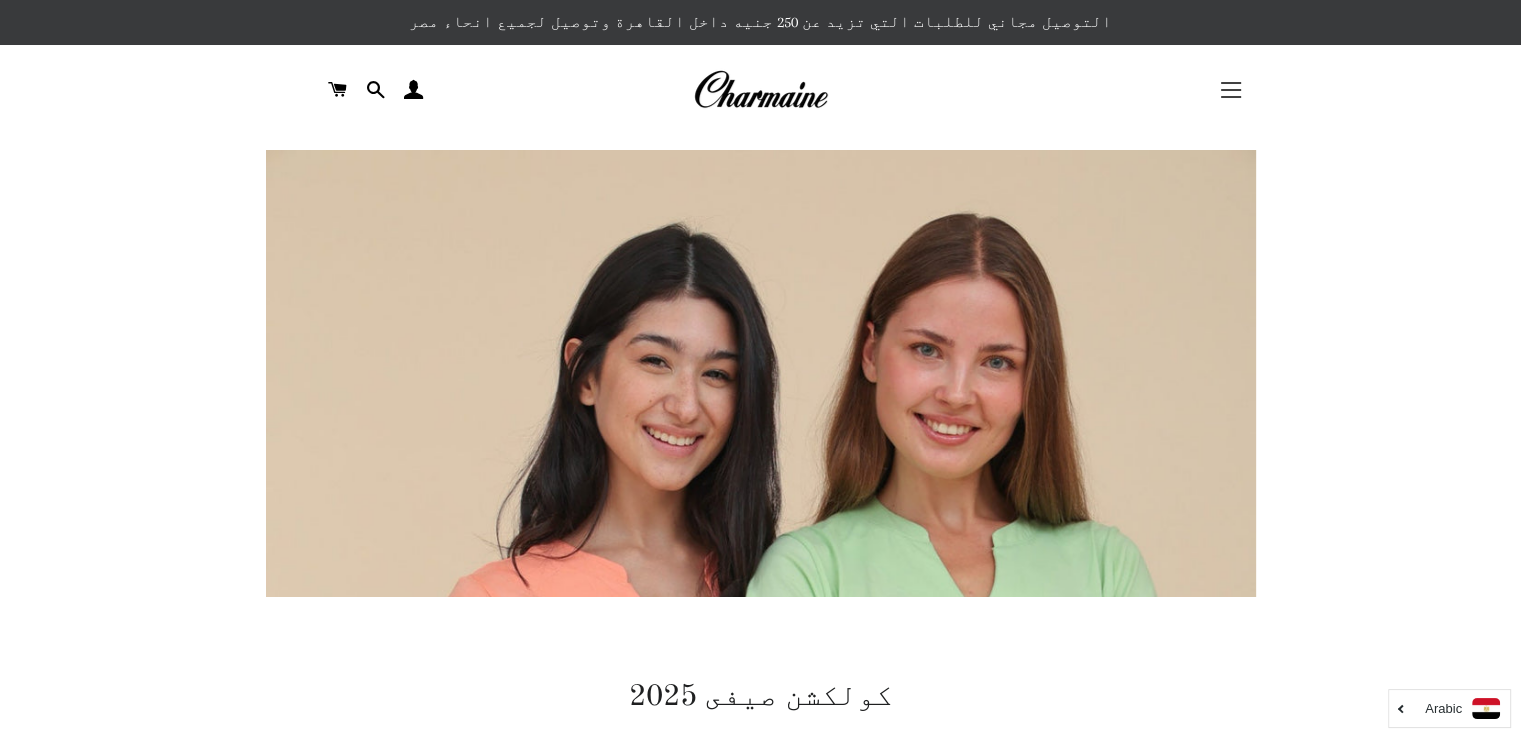 click on "التنقل في الموقع" at bounding box center (1231, 90) 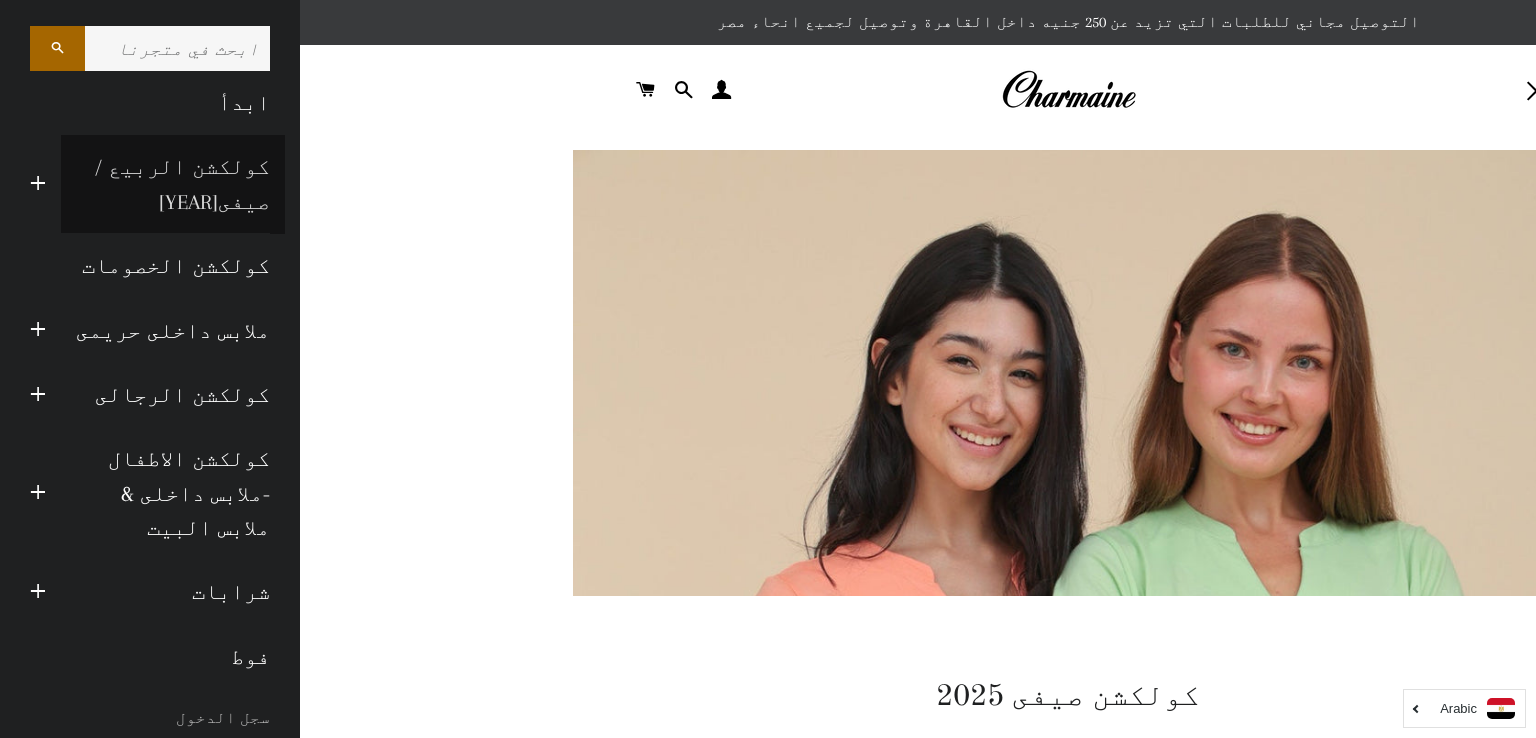 click on "كولكشن الربيع / صيفى25" at bounding box center (173, 184) 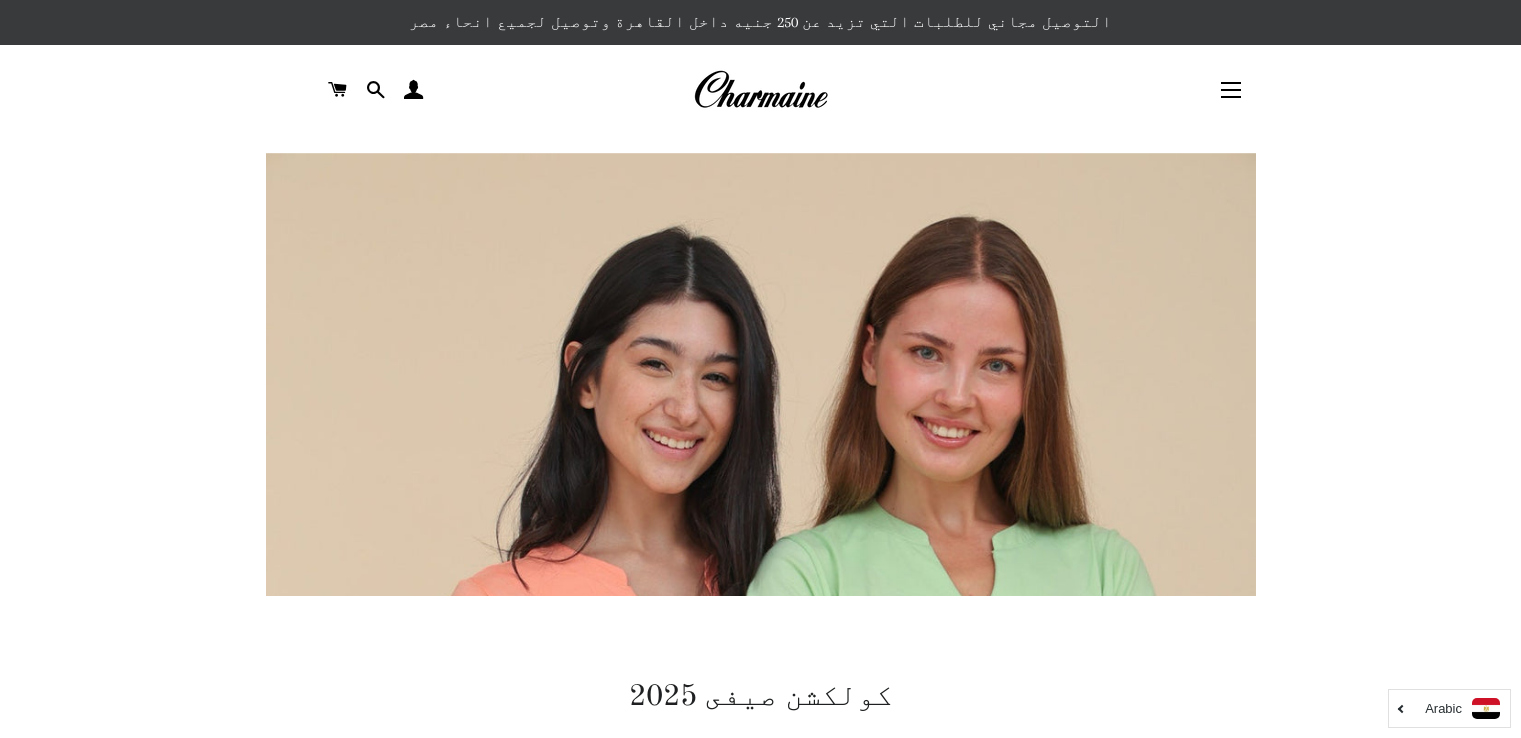 scroll, scrollTop: 456, scrollLeft: 0, axis: vertical 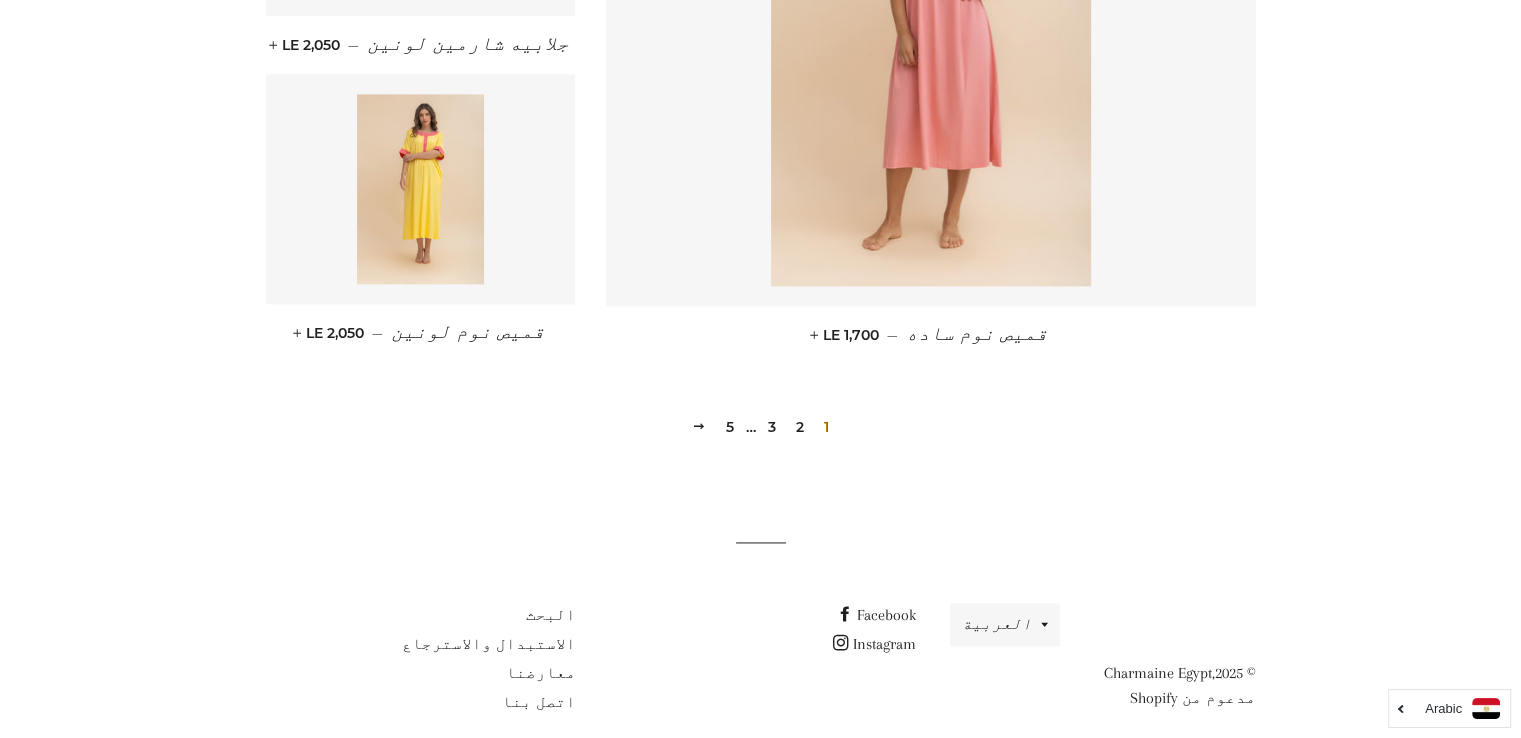 click on "2" at bounding box center (800, 427) 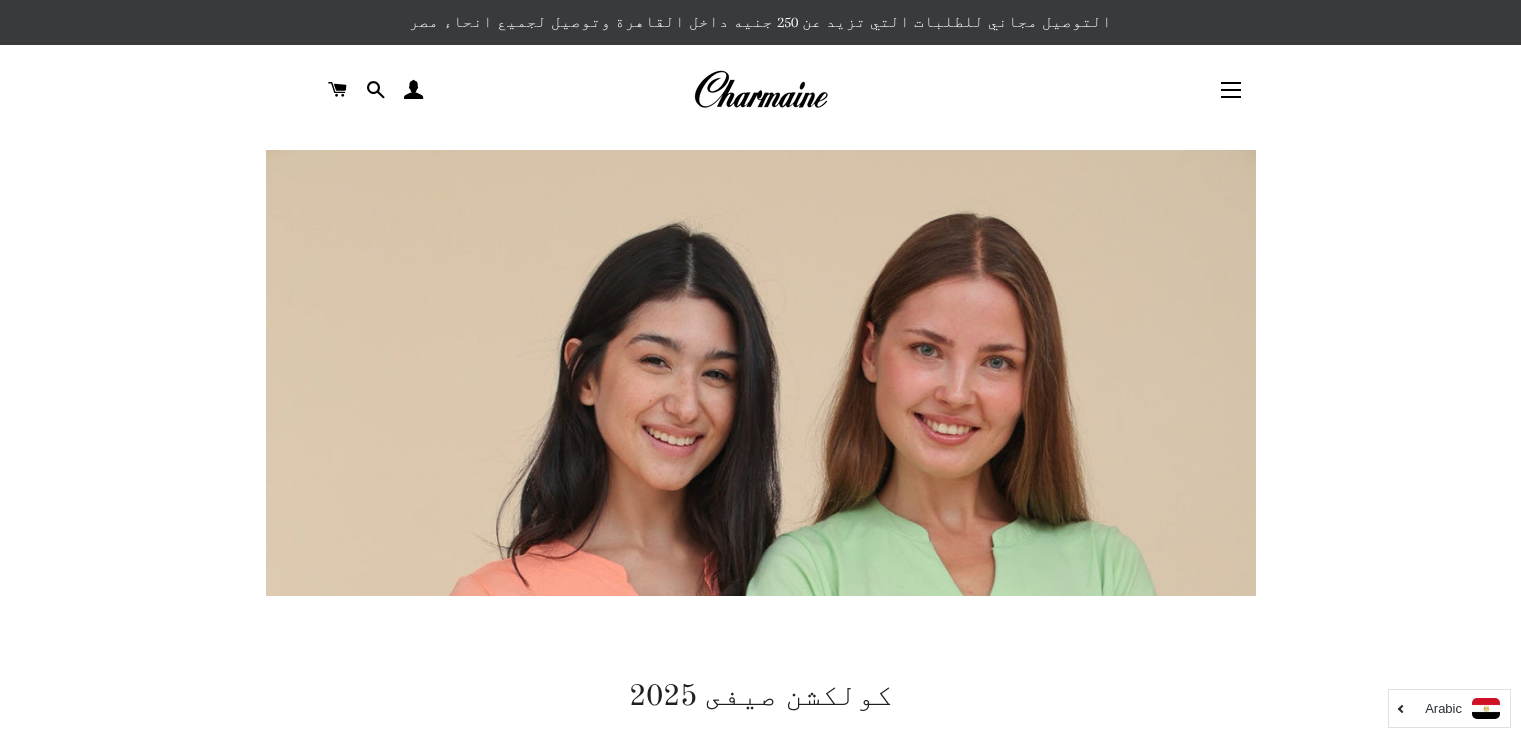 scroll, scrollTop: 0, scrollLeft: 0, axis: both 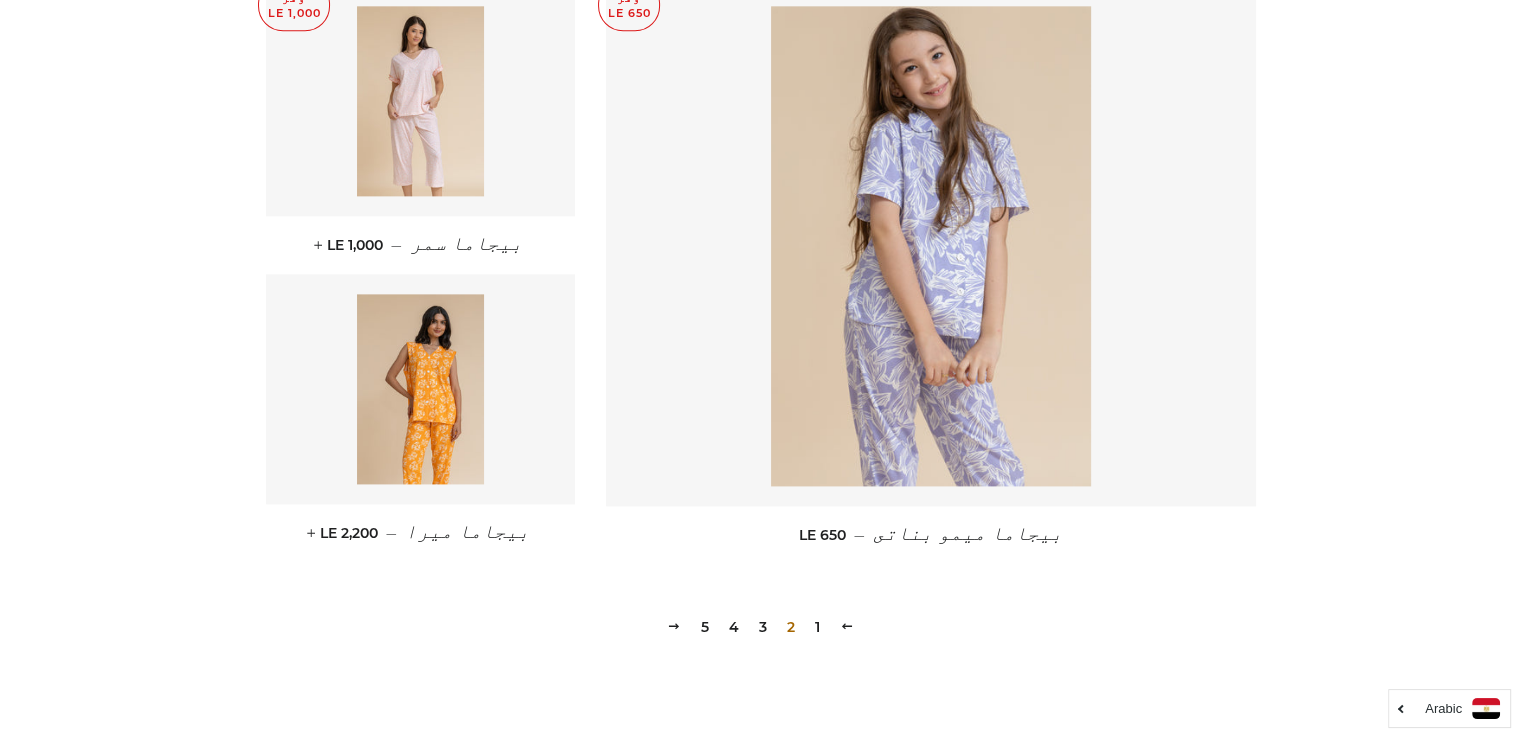 click on "3" at bounding box center [763, 627] 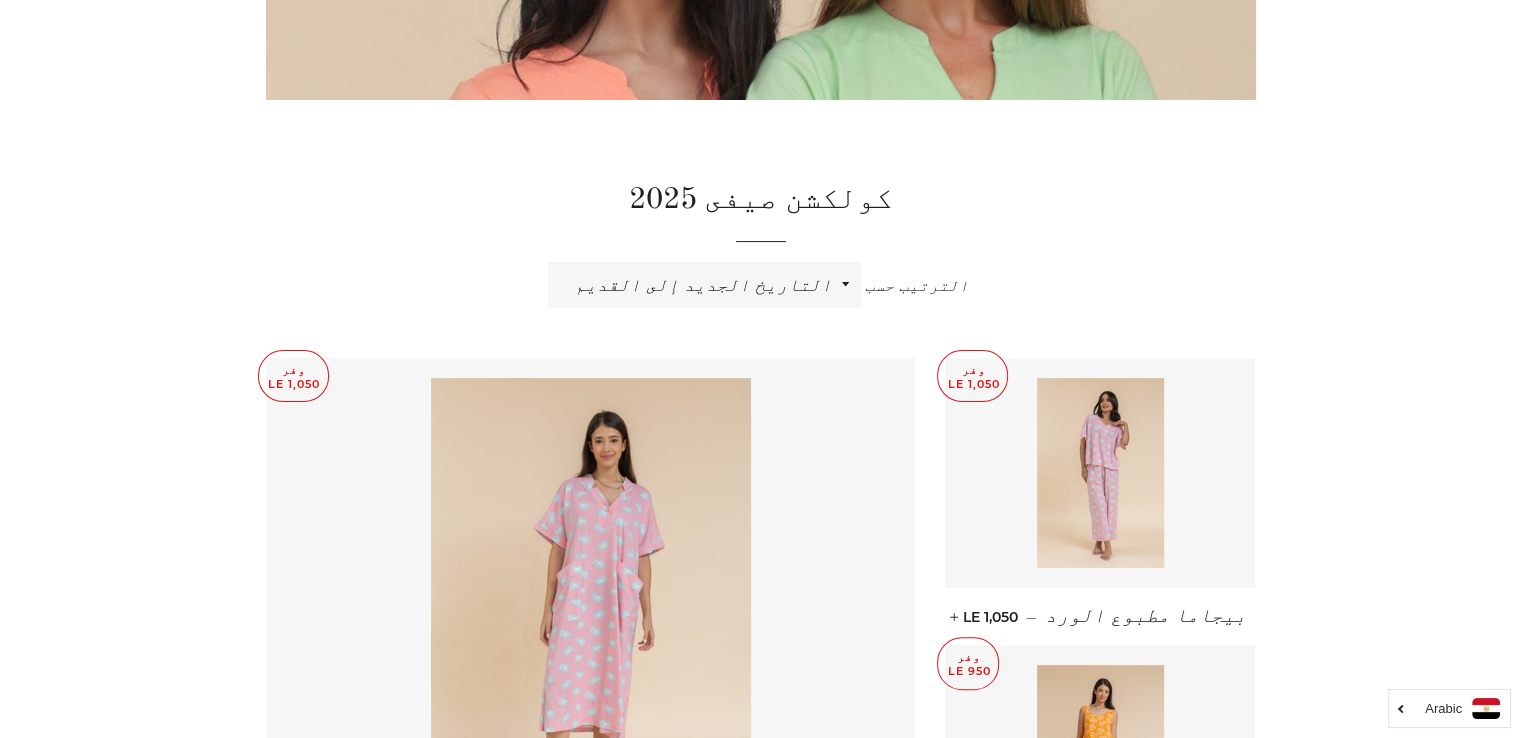 scroll, scrollTop: 0, scrollLeft: 0, axis: both 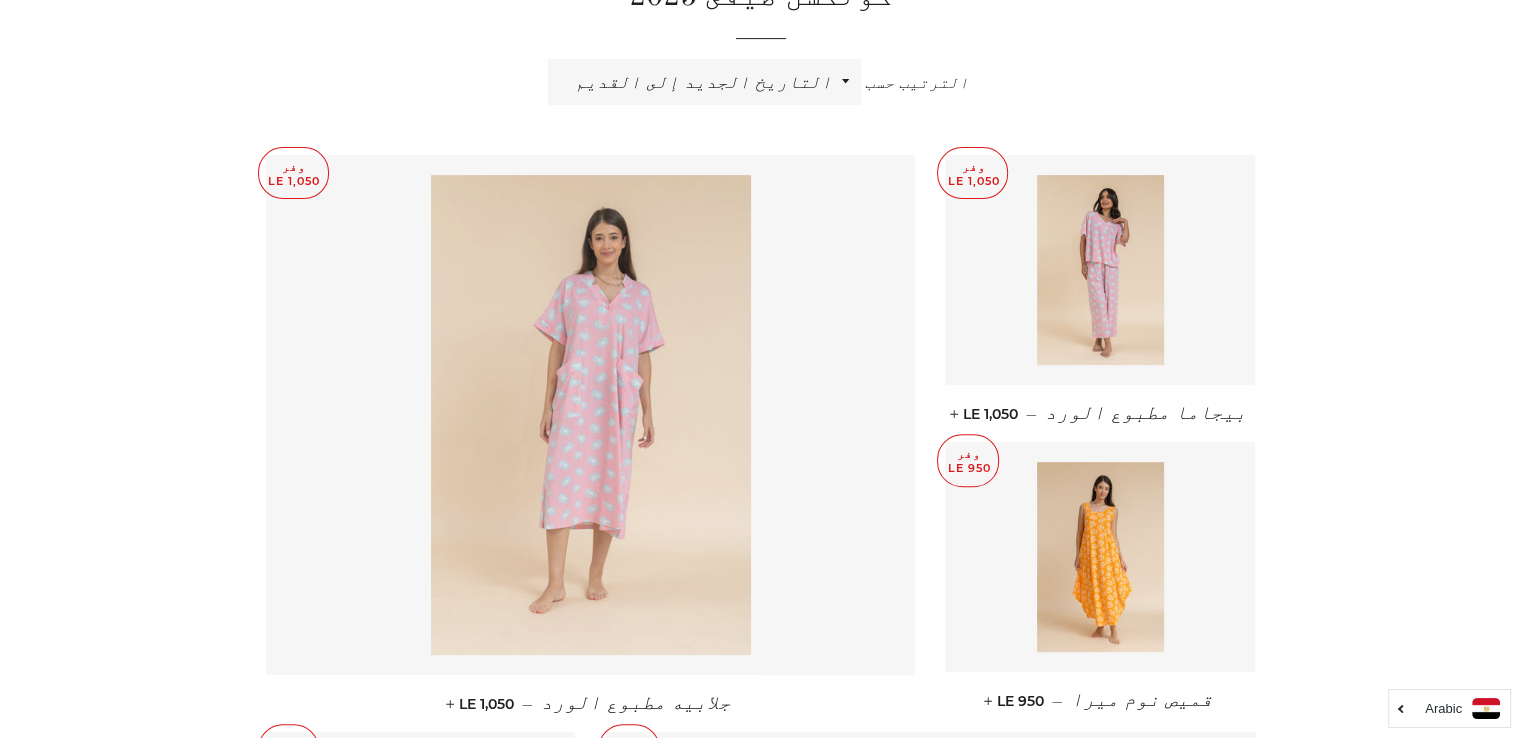 click at bounding box center [591, 415] 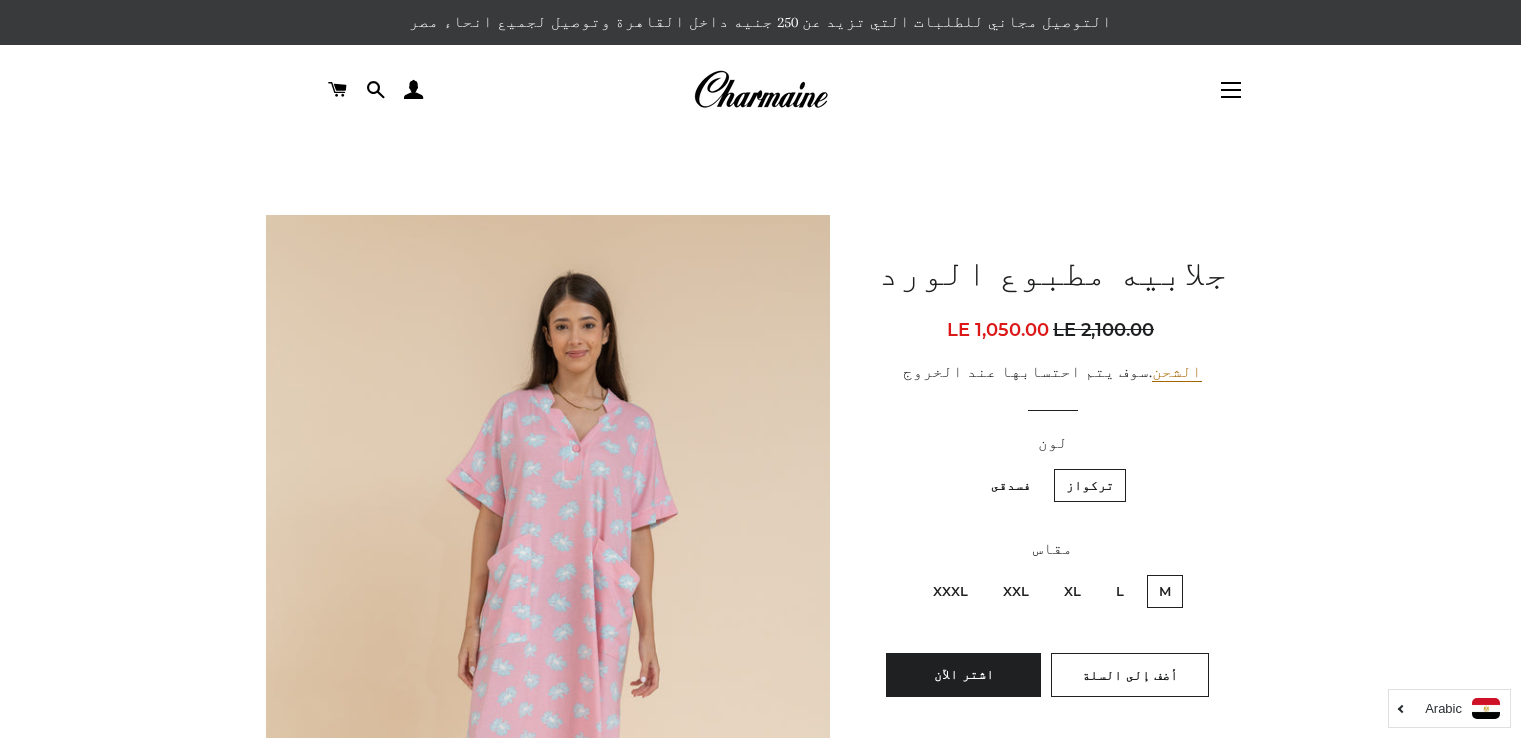 scroll, scrollTop: 200, scrollLeft: 0, axis: vertical 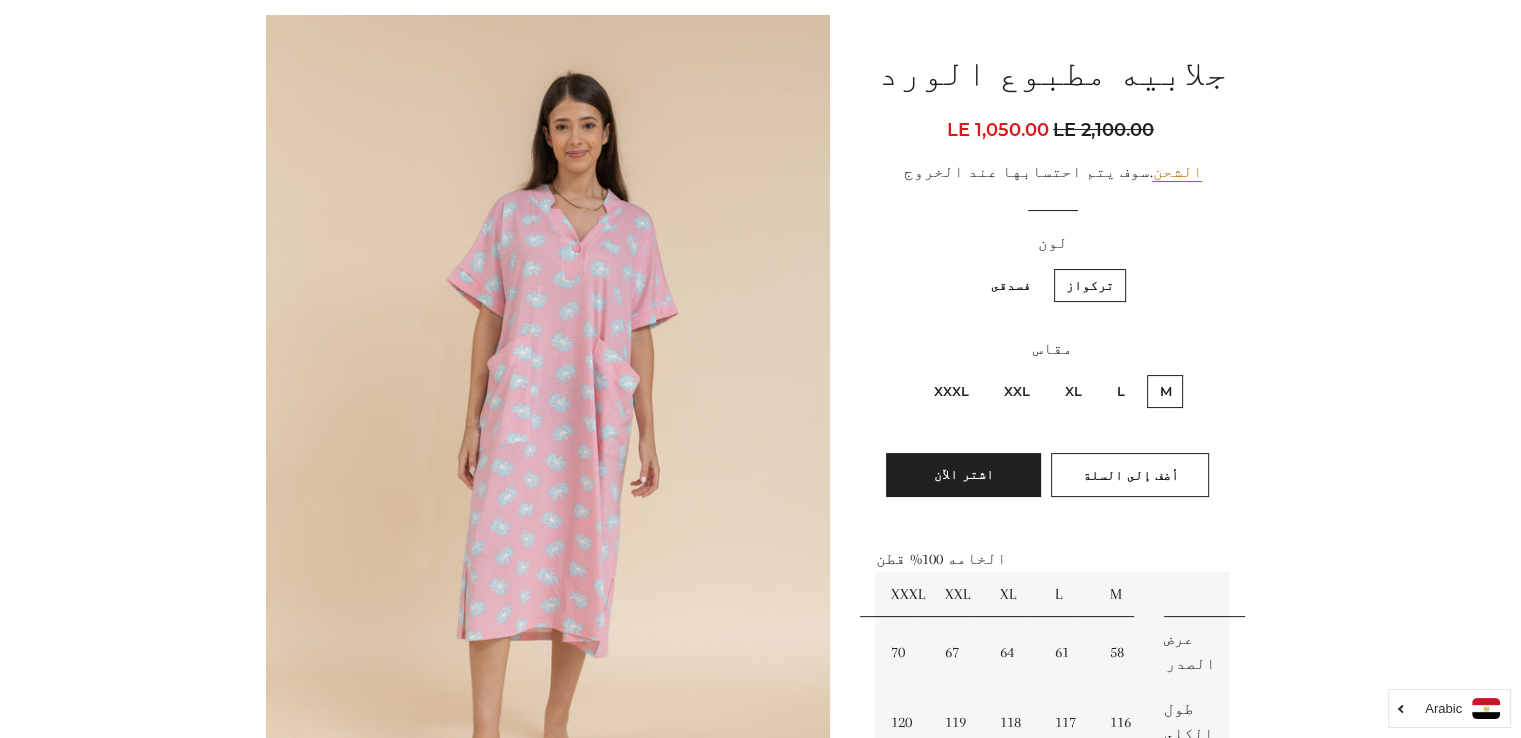 click on "XXL" at bounding box center (1016, 391) 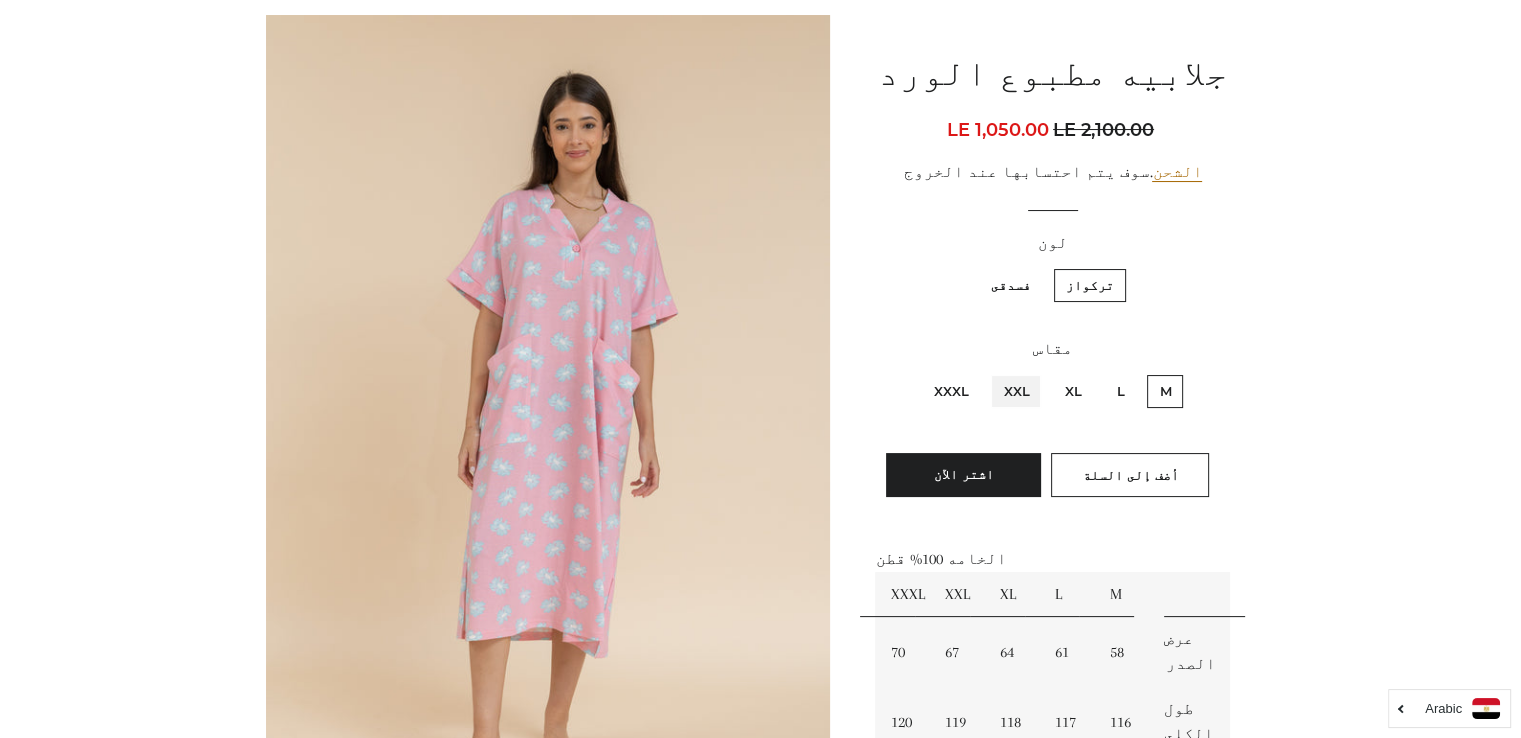 radio on "true" 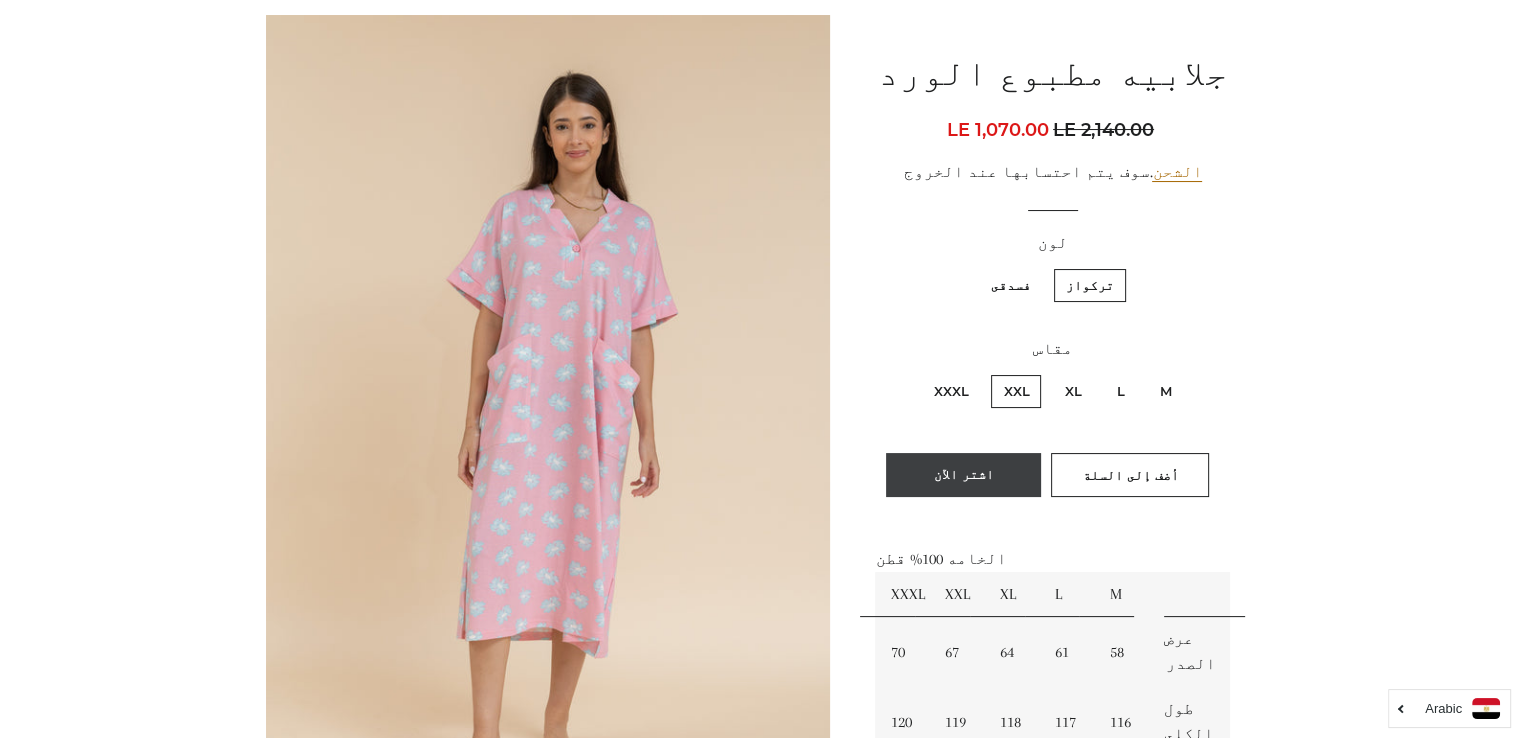 click on "اشتر الآن" at bounding box center [963, 475] 